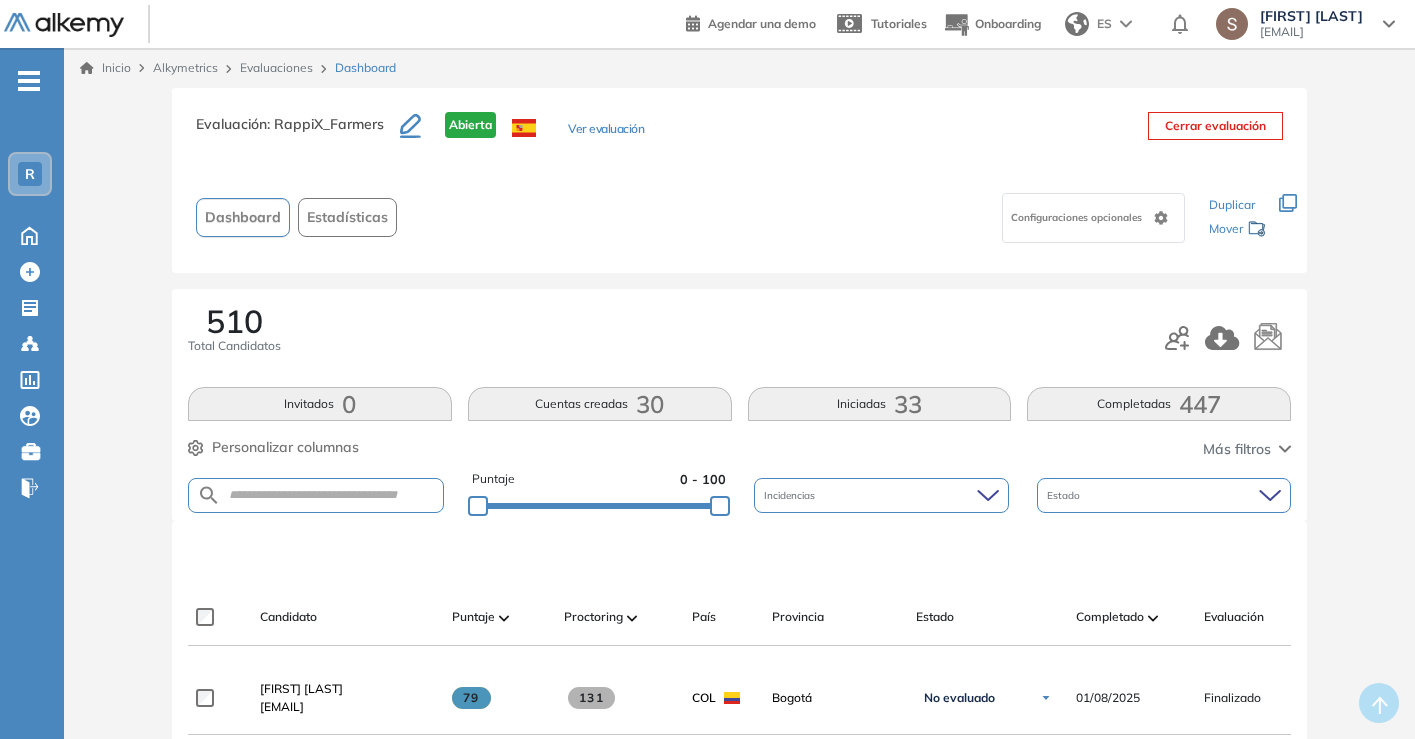 scroll, scrollTop: 0, scrollLeft: 0, axis: both 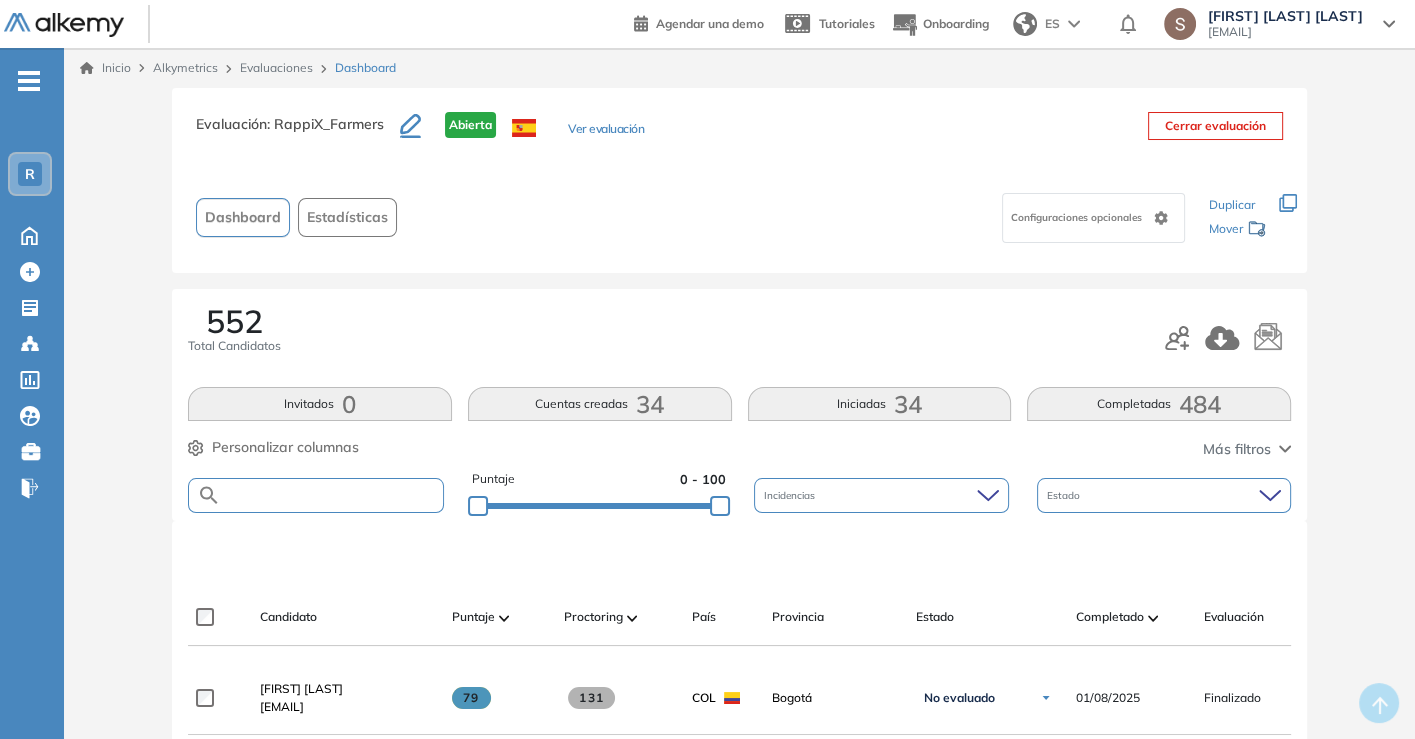 click at bounding box center [332, 495] 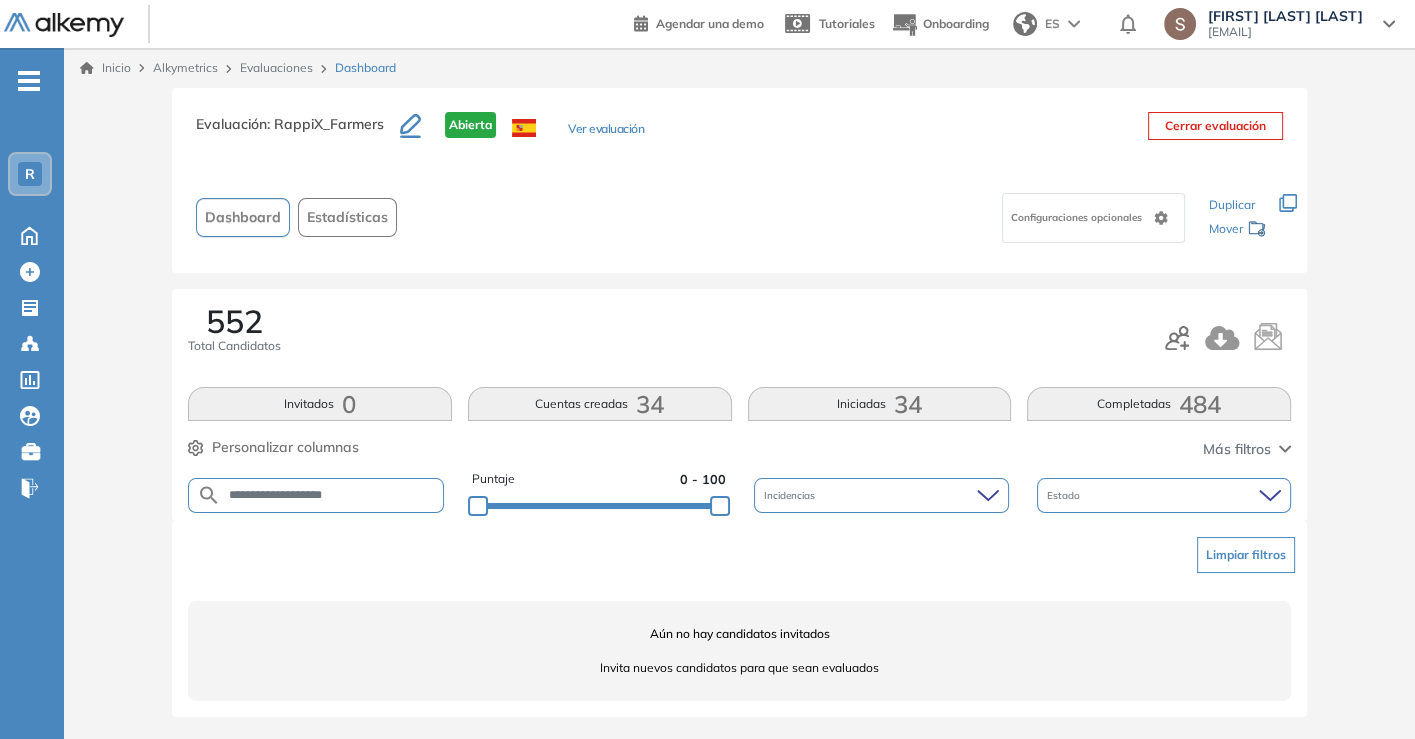 click on "**********" at bounding box center (332, 495) 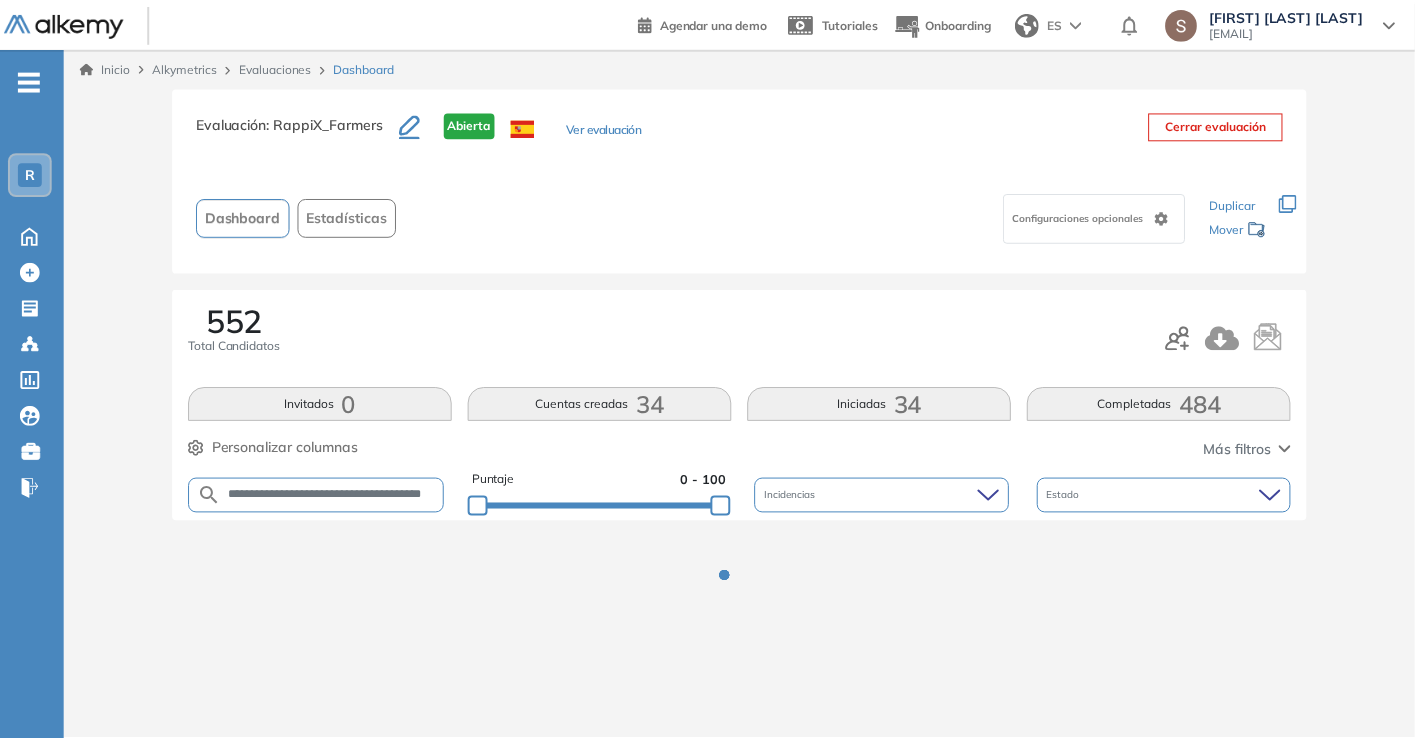 scroll, scrollTop: 0, scrollLeft: 39, axis: horizontal 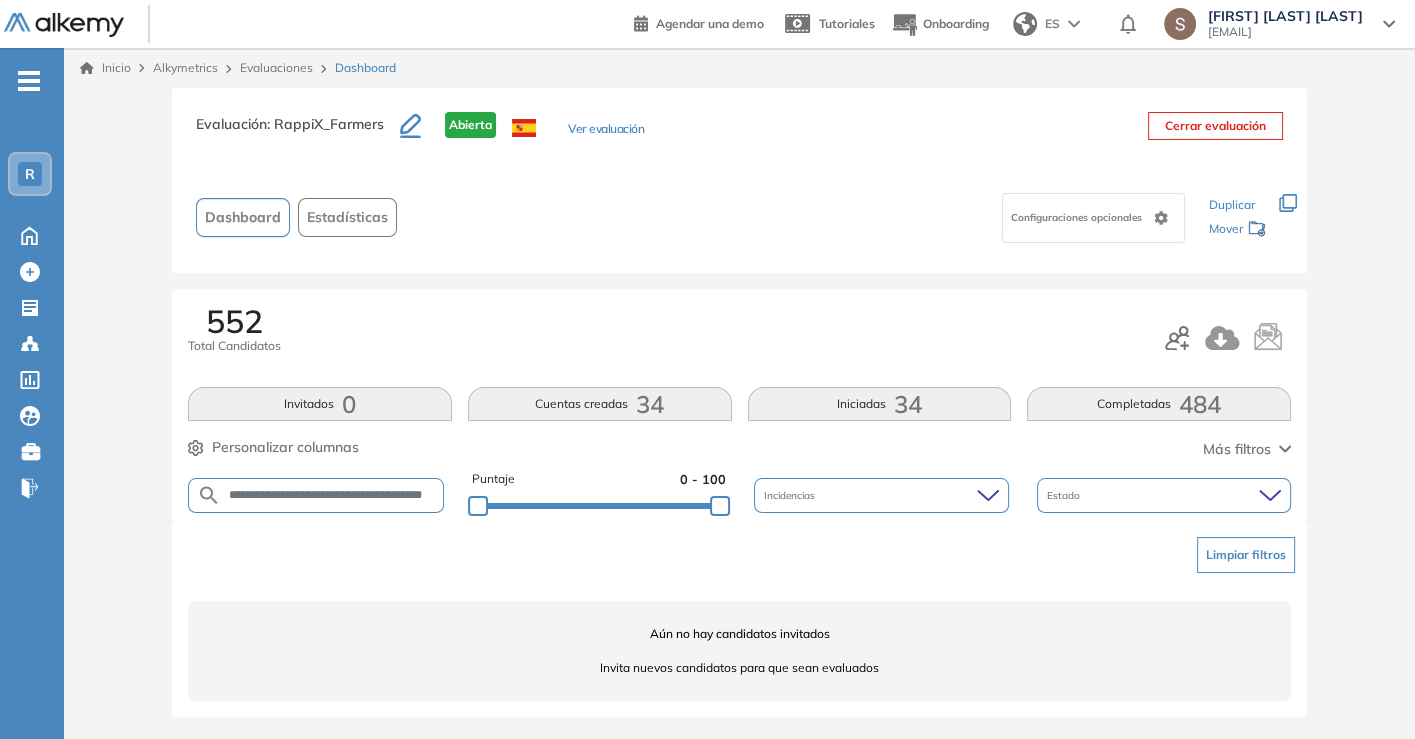 click on "**********" at bounding box center (332, 495) 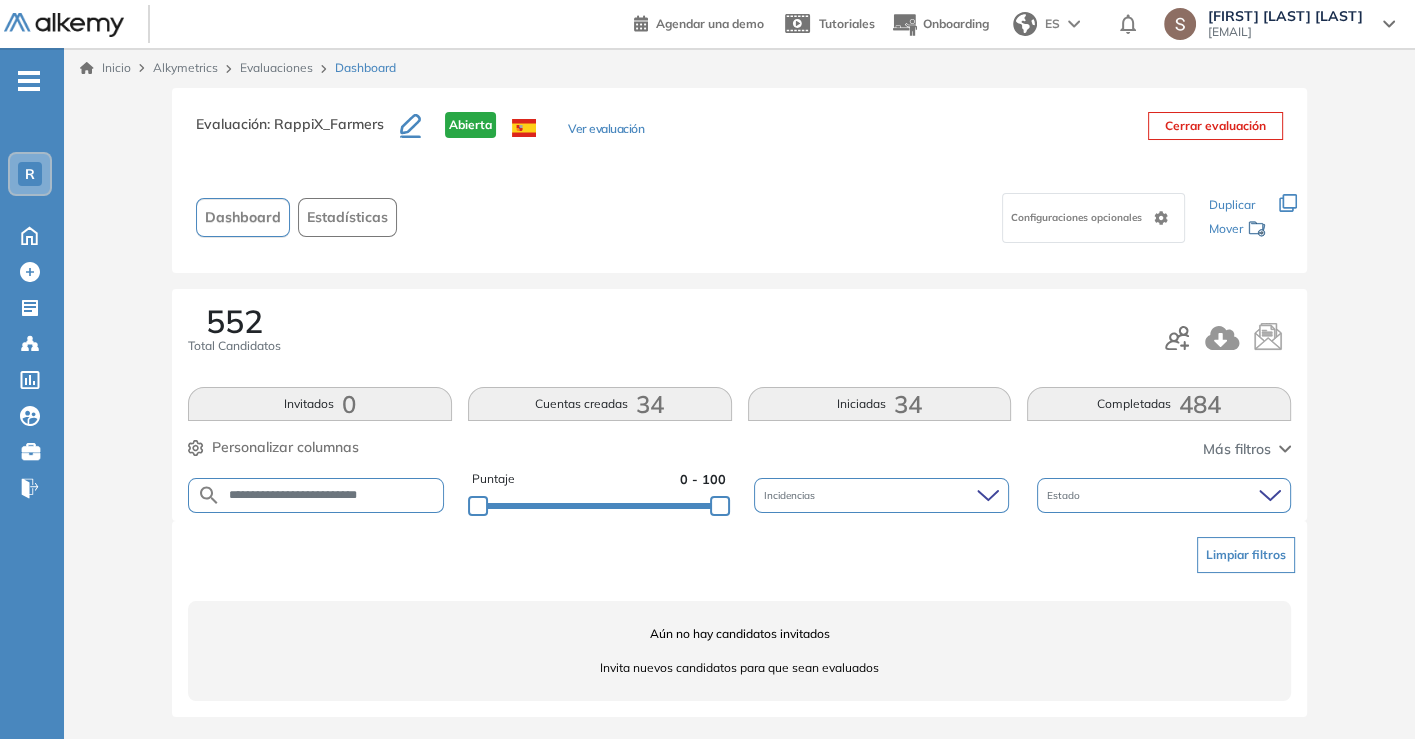 click on "**********" at bounding box center [332, 495] 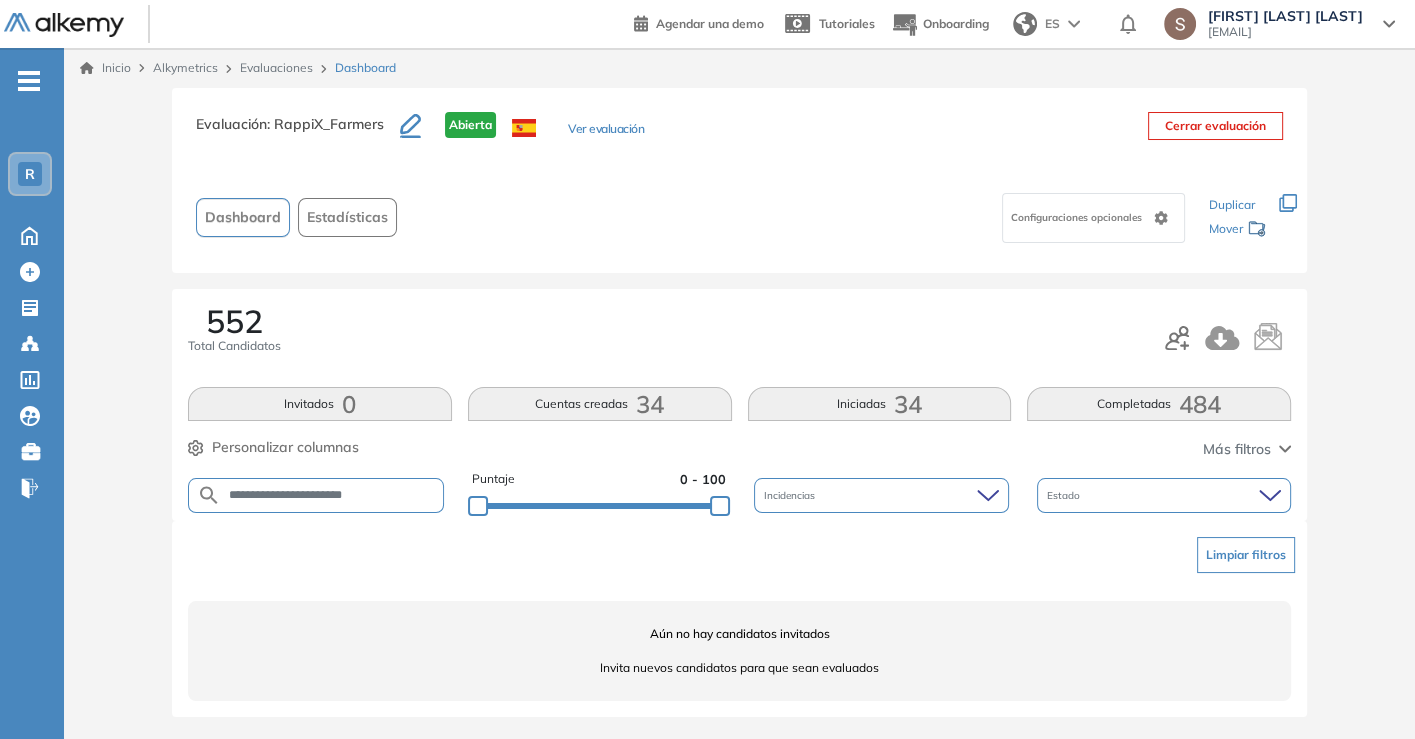 click on "**********" at bounding box center (316, 495) 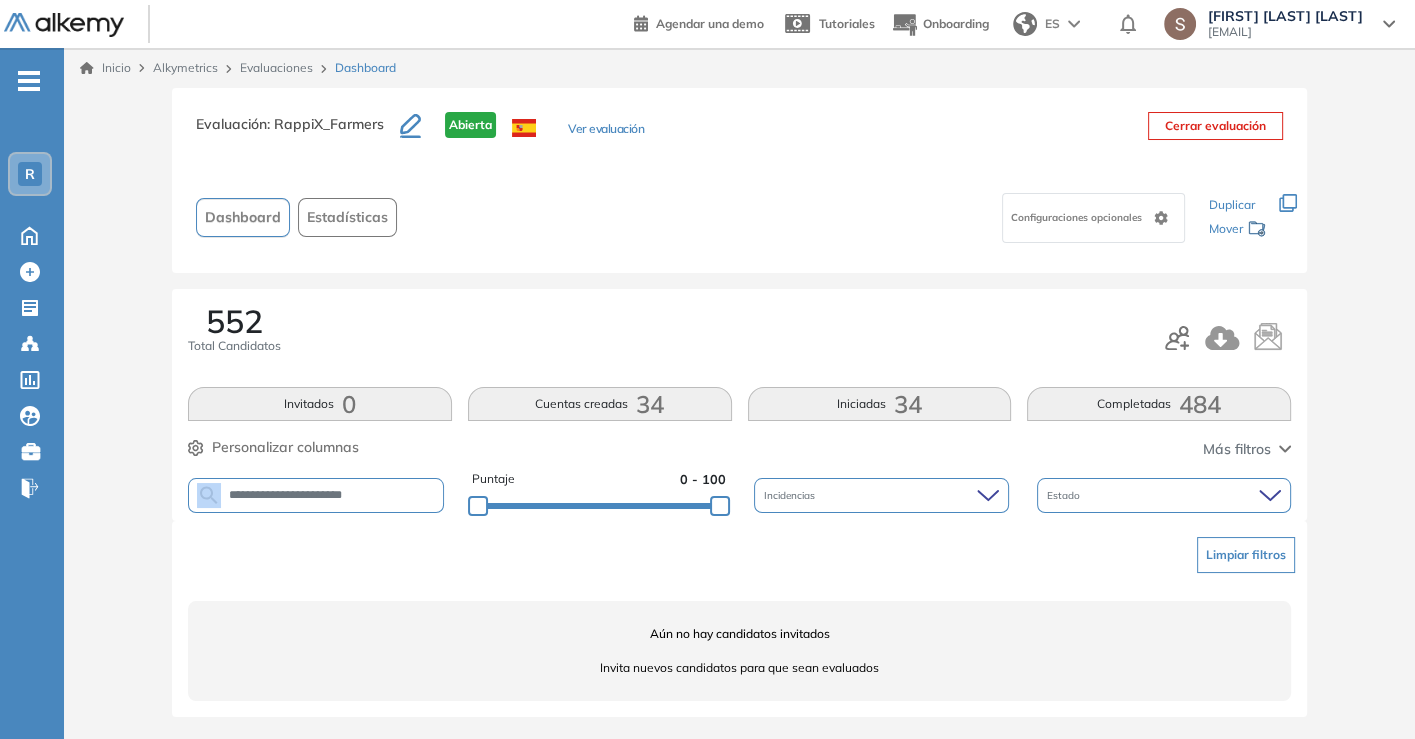 click on "**********" at bounding box center (316, 495) 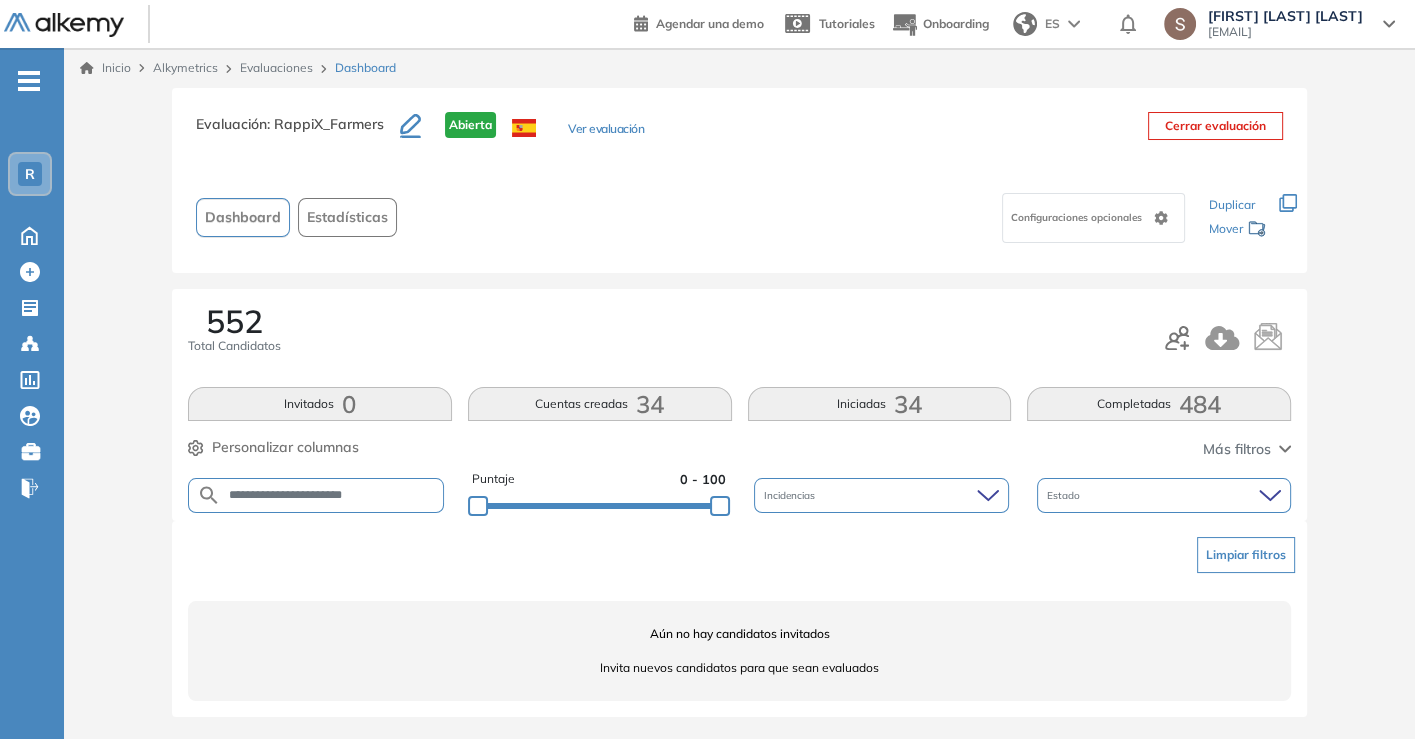 click on "**********" at bounding box center (332, 495) 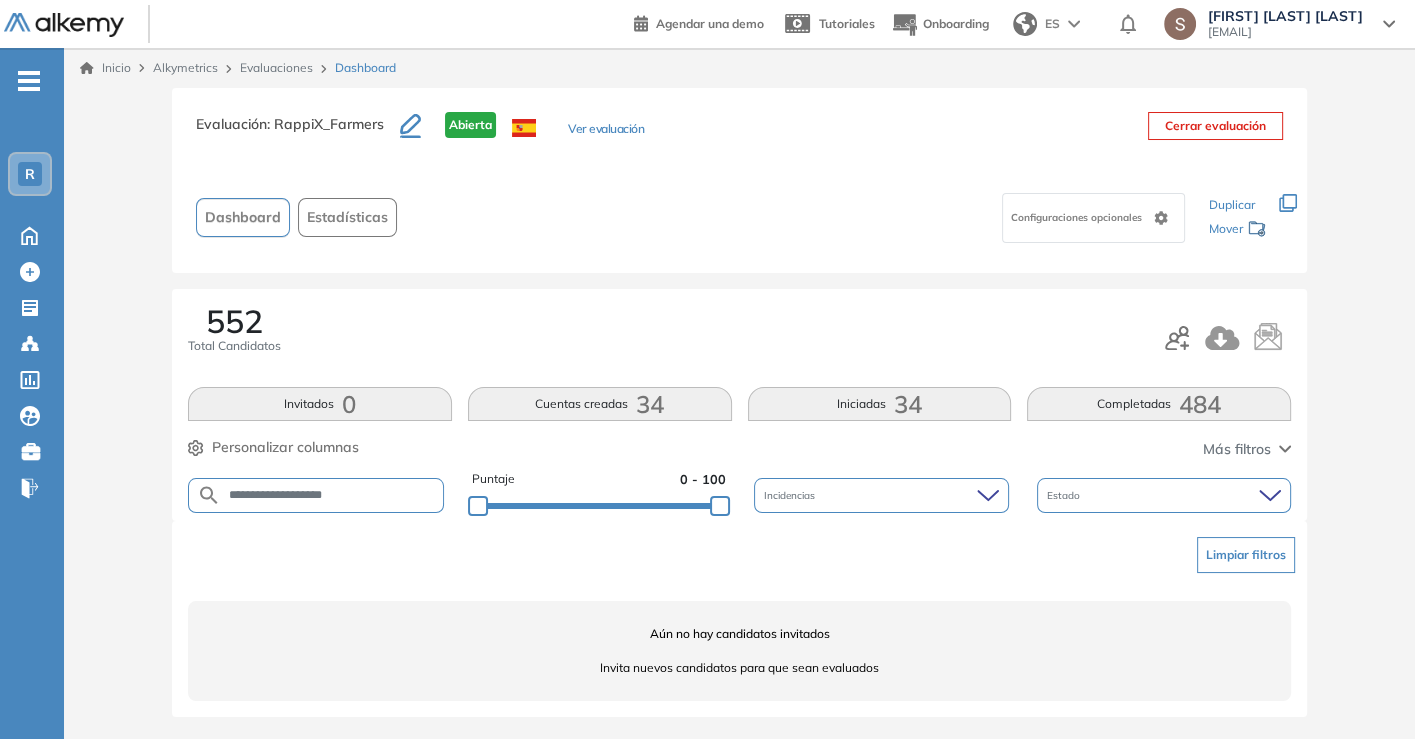 click on "**********" at bounding box center [332, 495] 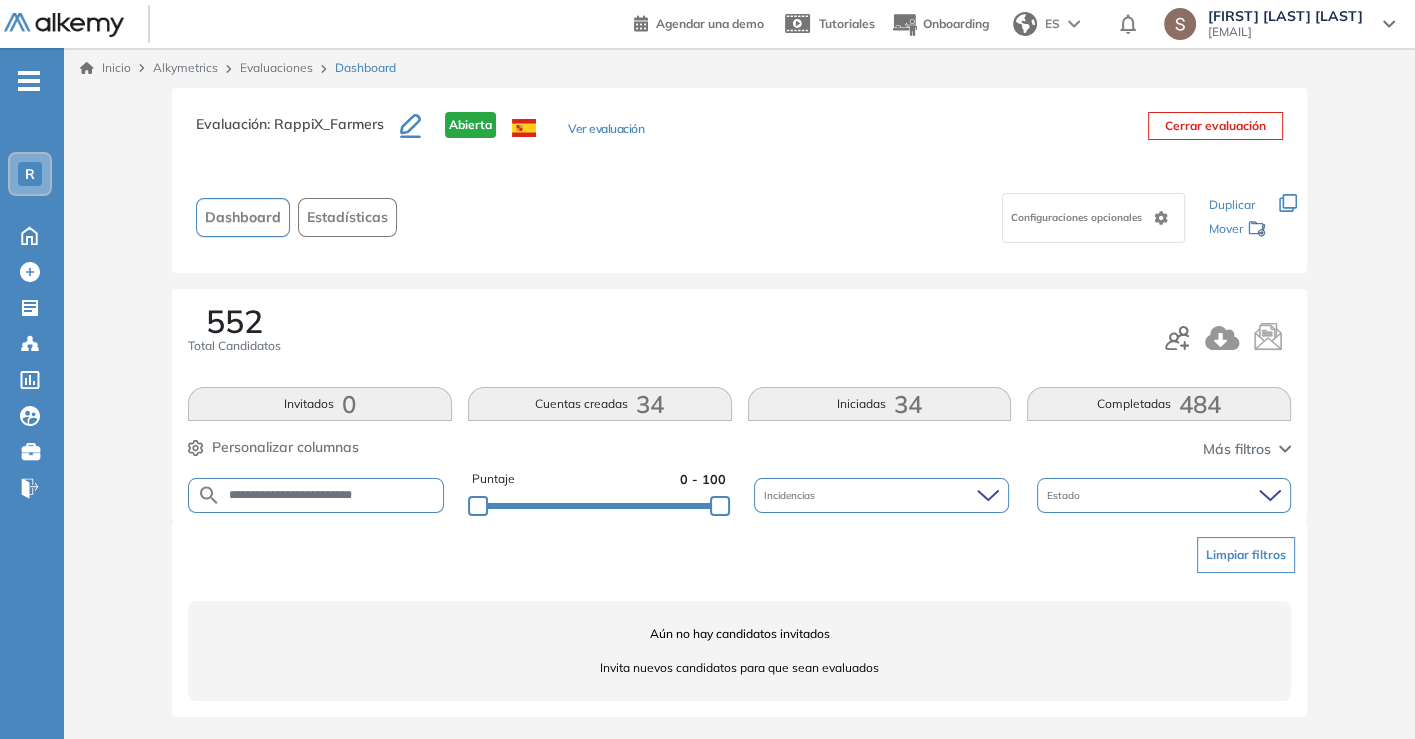 click on "**********" at bounding box center (332, 495) 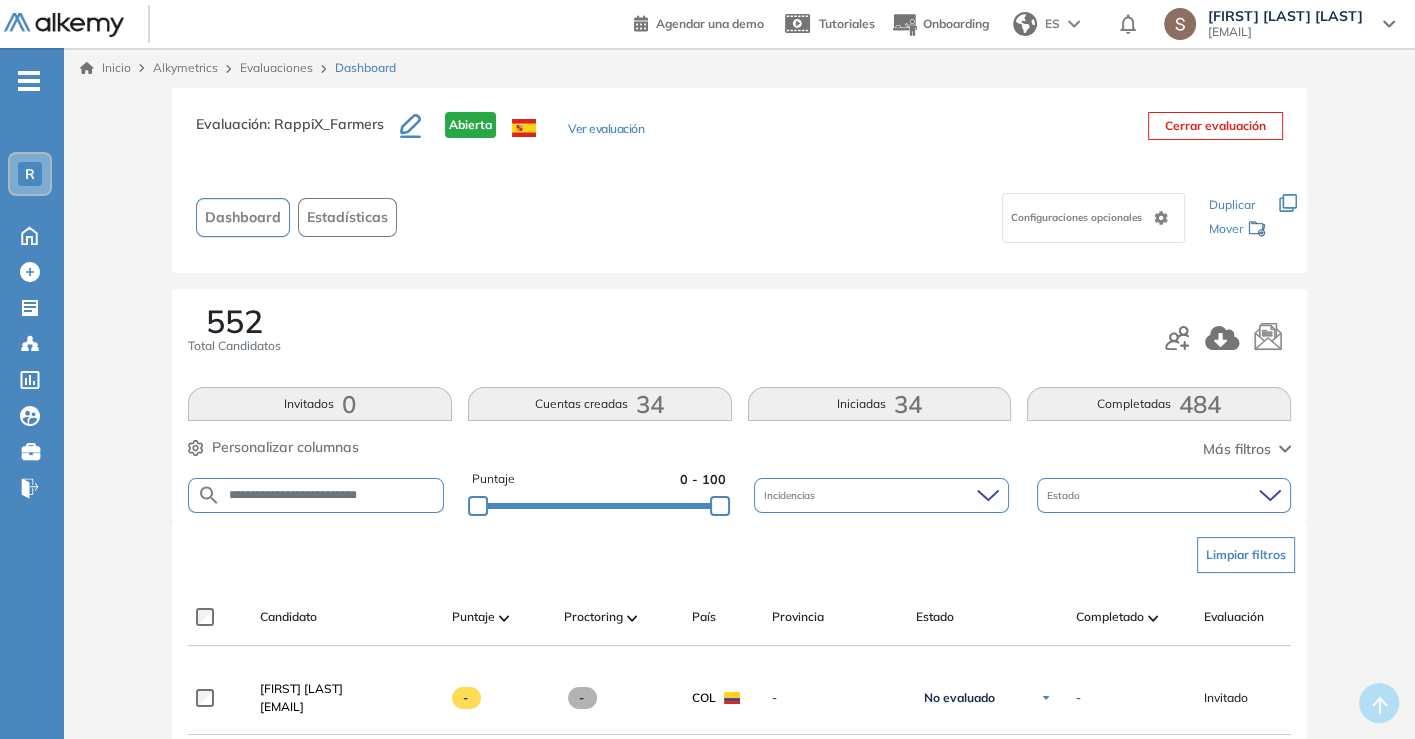 drag, startPoint x: 401, startPoint y: 484, endPoint x: 390, endPoint y: 484, distance: 11 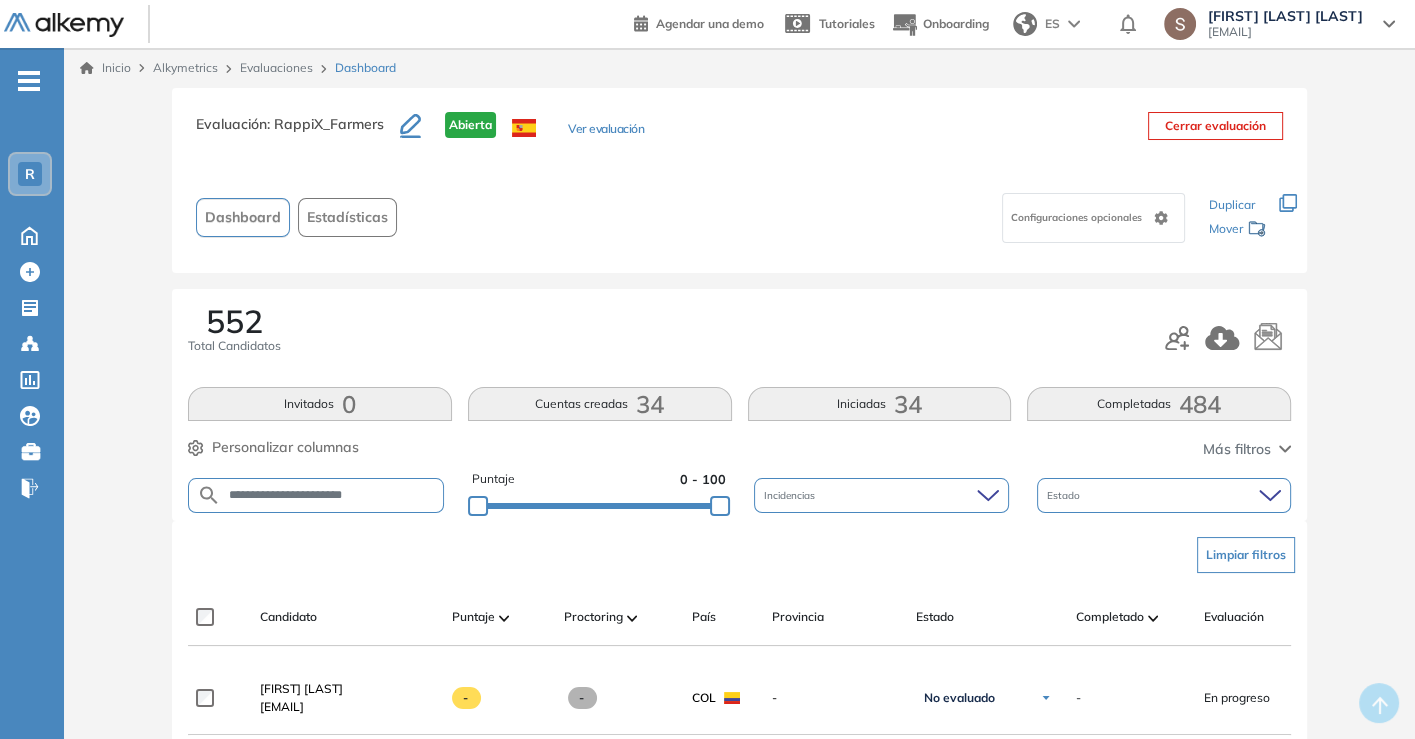 click on "**********" at bounding box center (332, 495) 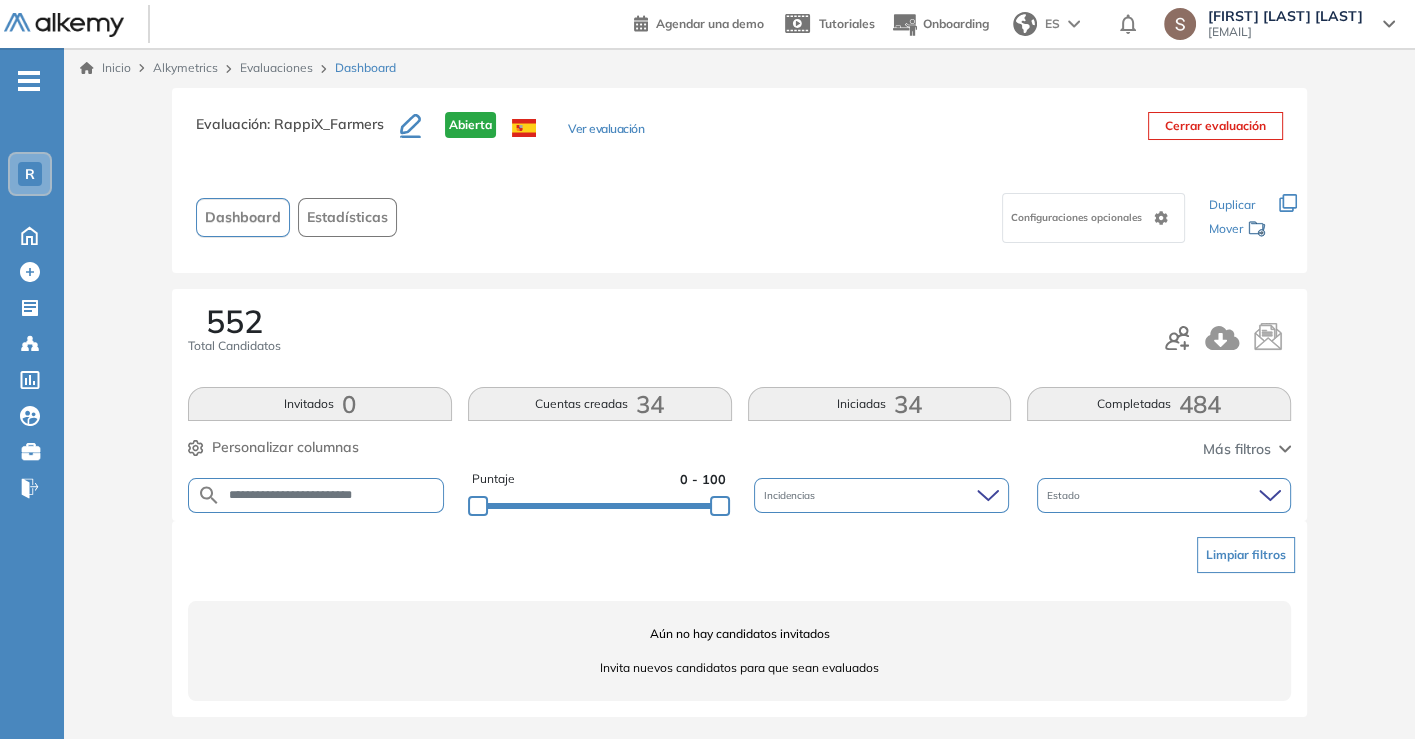 click on "**********" at bounding box center (332, 495) 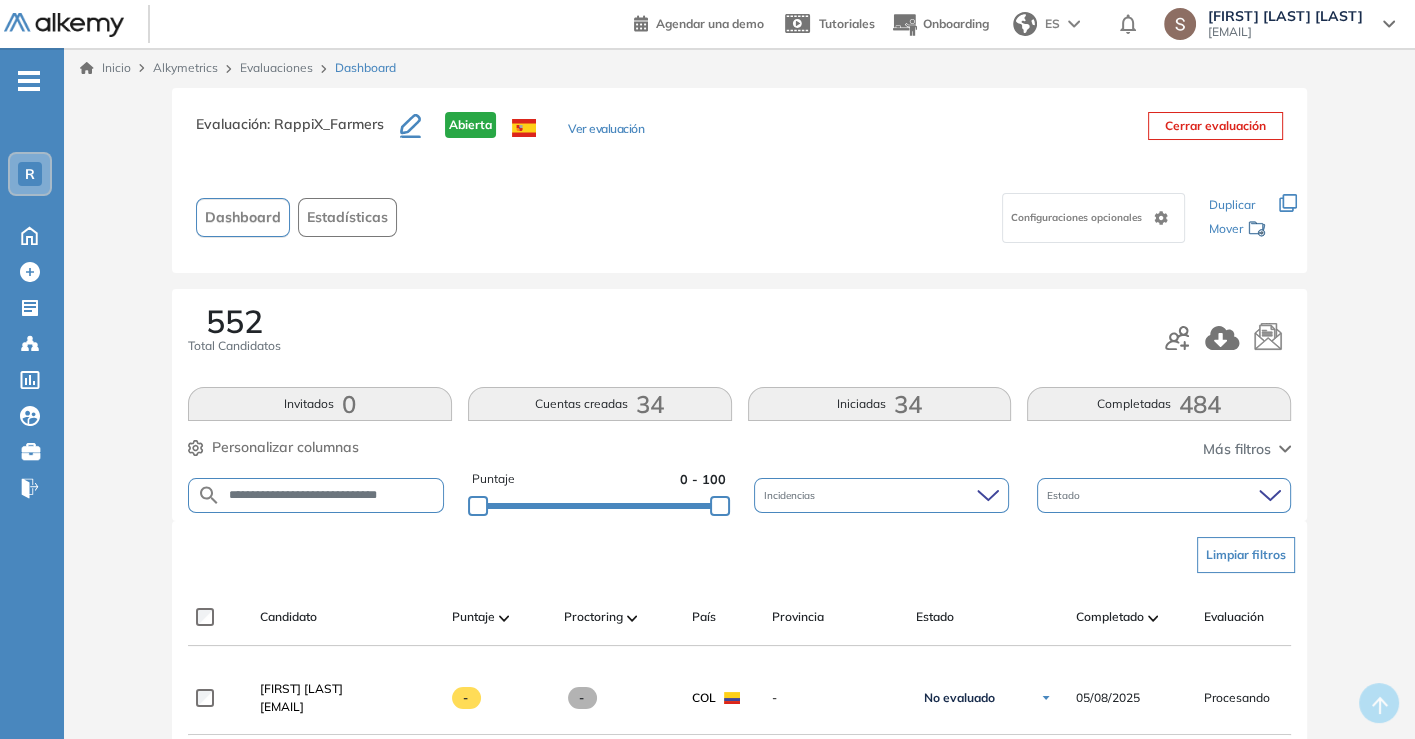 click on "**********" at bounding box center (332, 495) 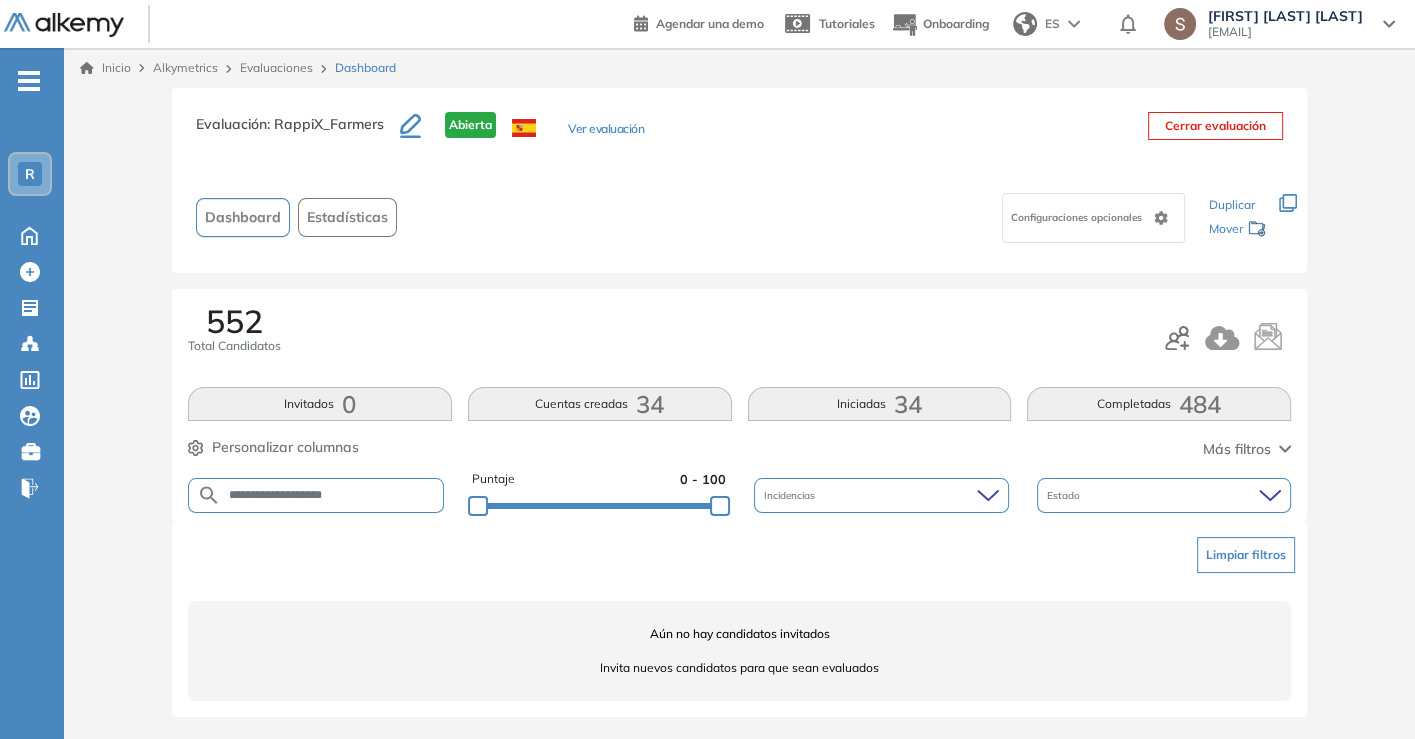 click on "**********" at bounding box center (332, 495) 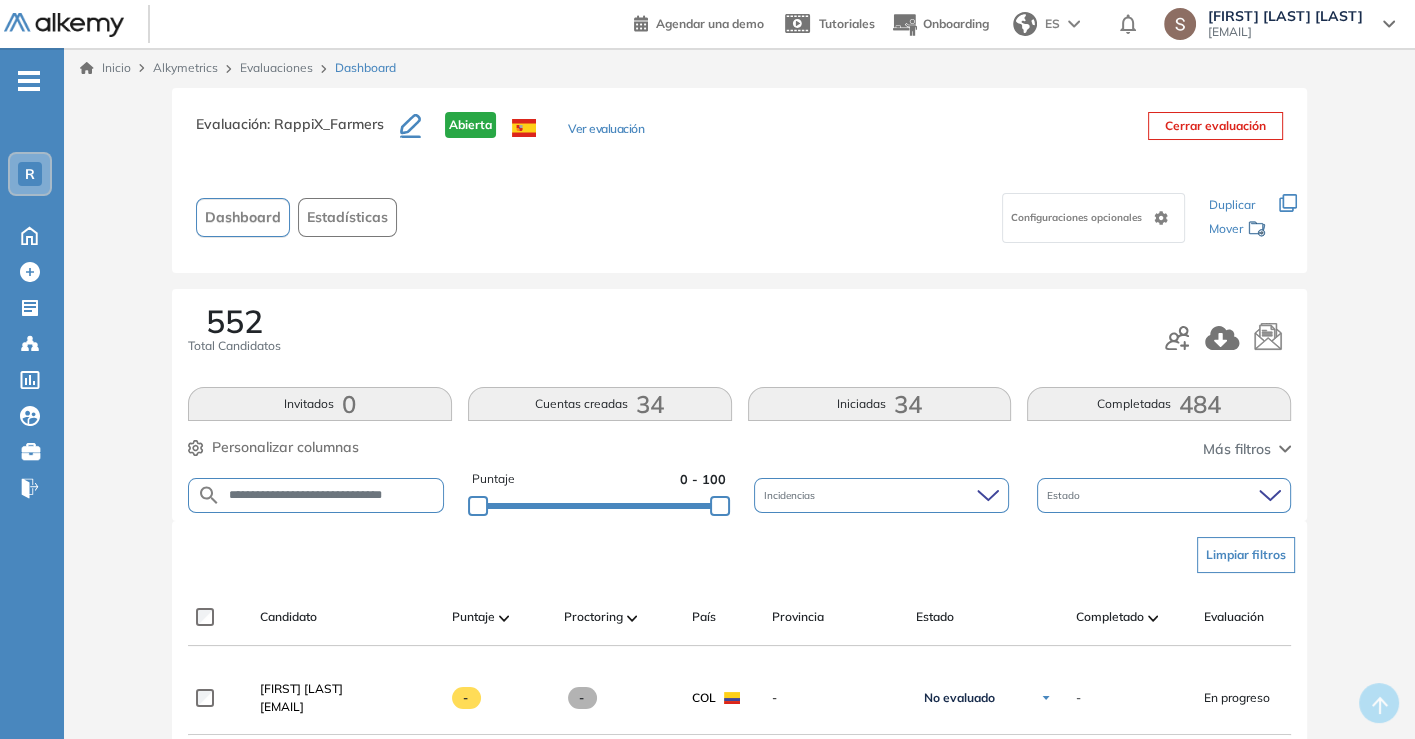 click on "**********" at bounding box center [332, 495] 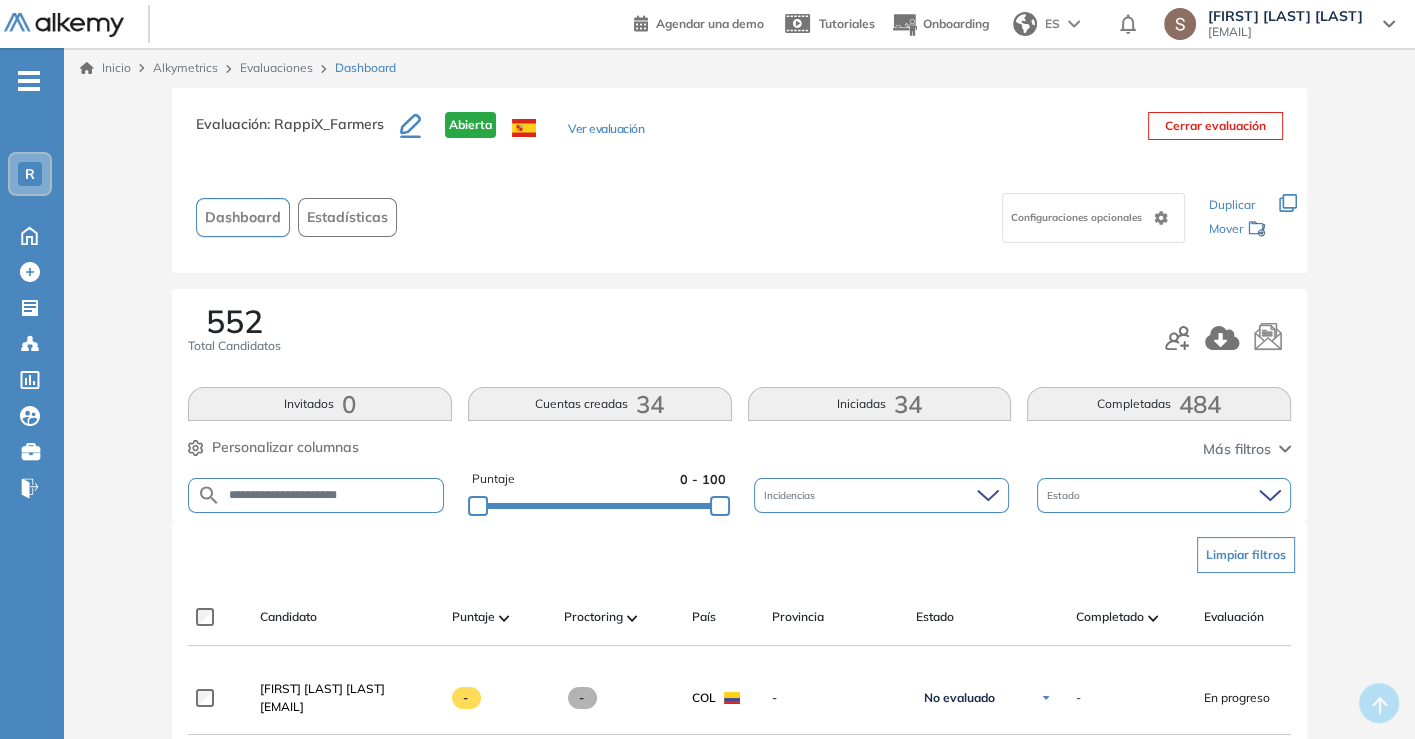 drag, startPoint x: 262, startPoint y: 504, endPoint x: 280, endPoint y: 496, distance: 19.697716 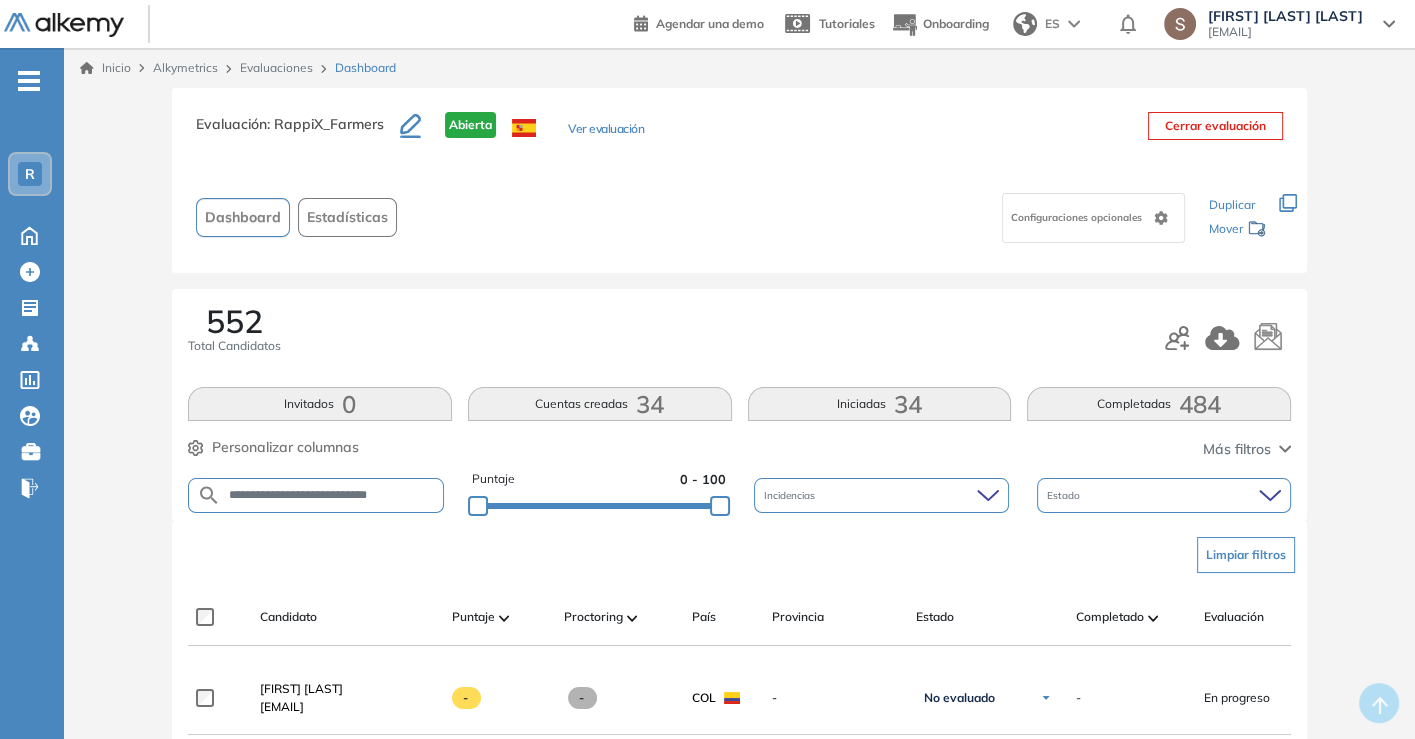 click on "**********" at bounding box center (332, 495) 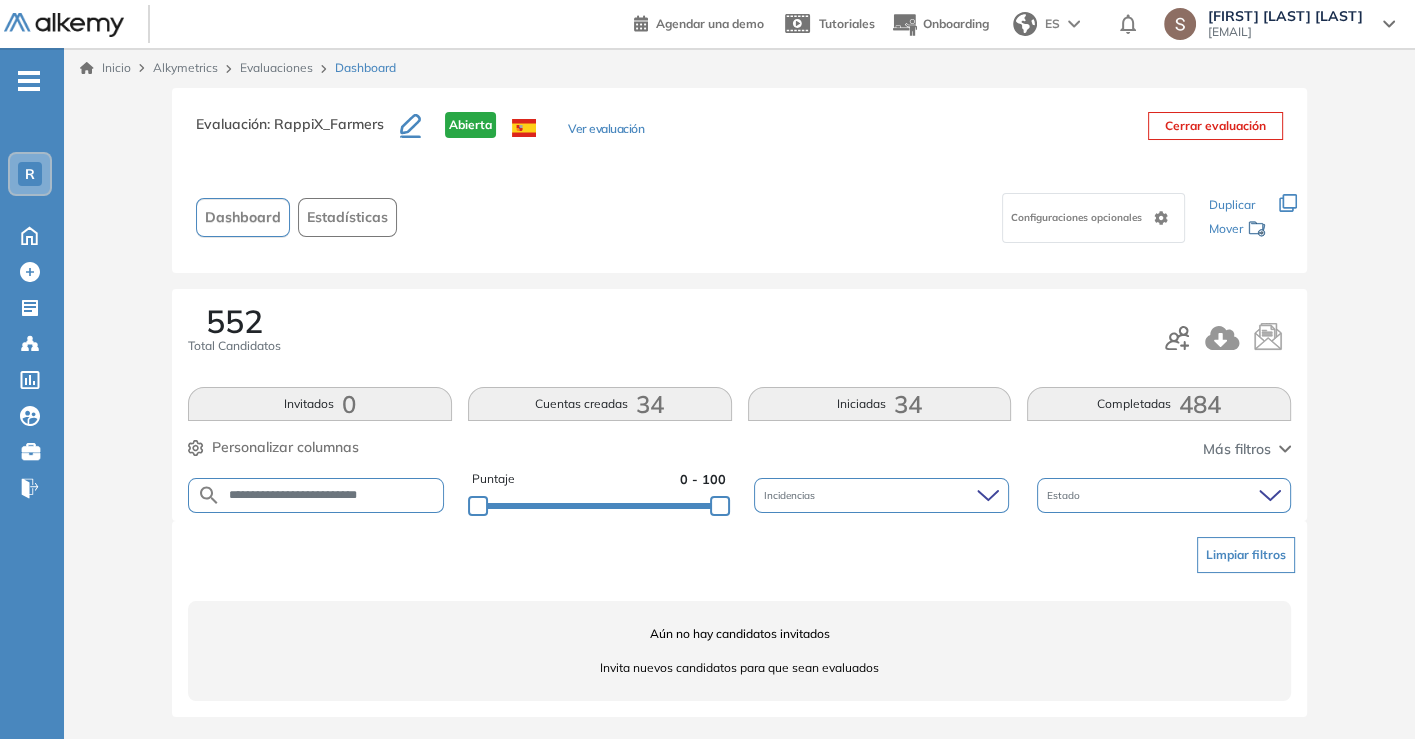 drag, startPoint x: 332, startPoint y: 484, endPoint x: 340, endPoint y: 498, distance: 16.124516 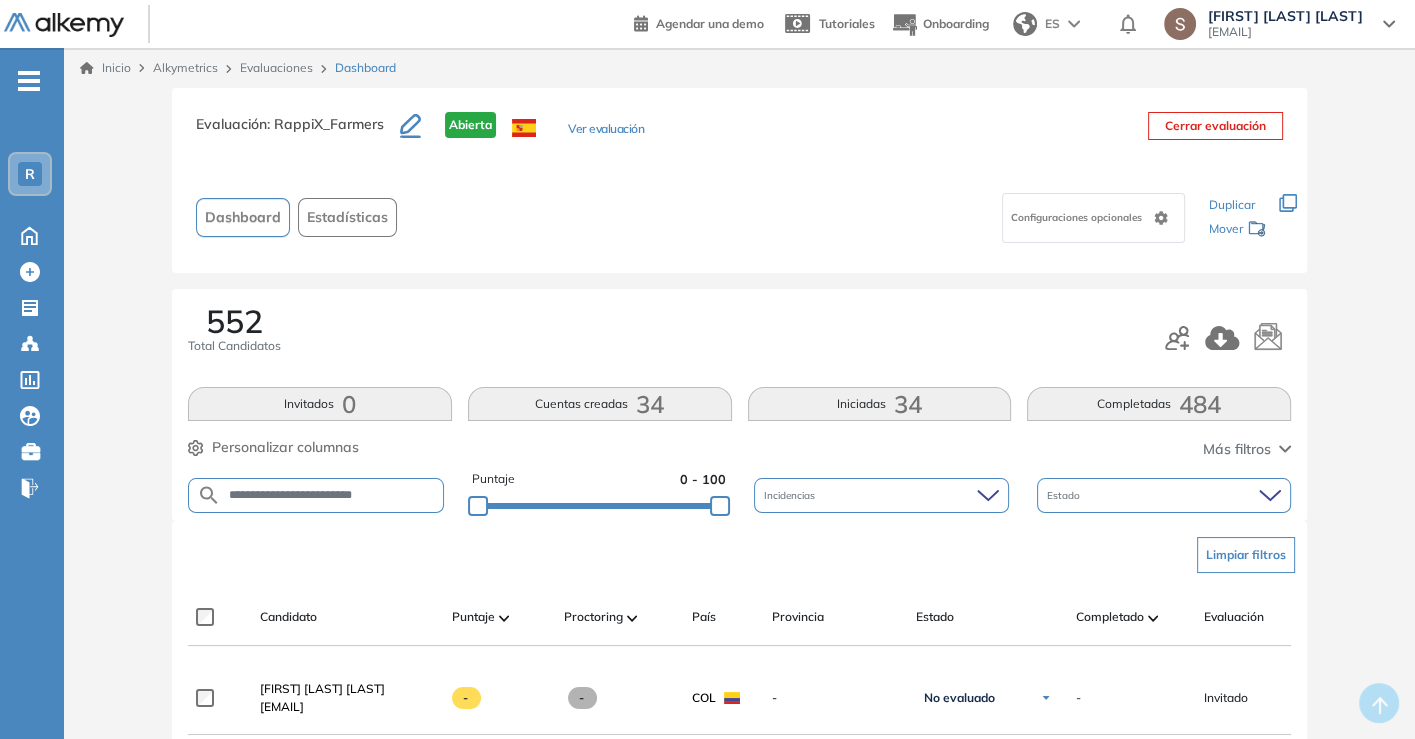 click on "**********" at bounding box center [332, 495] 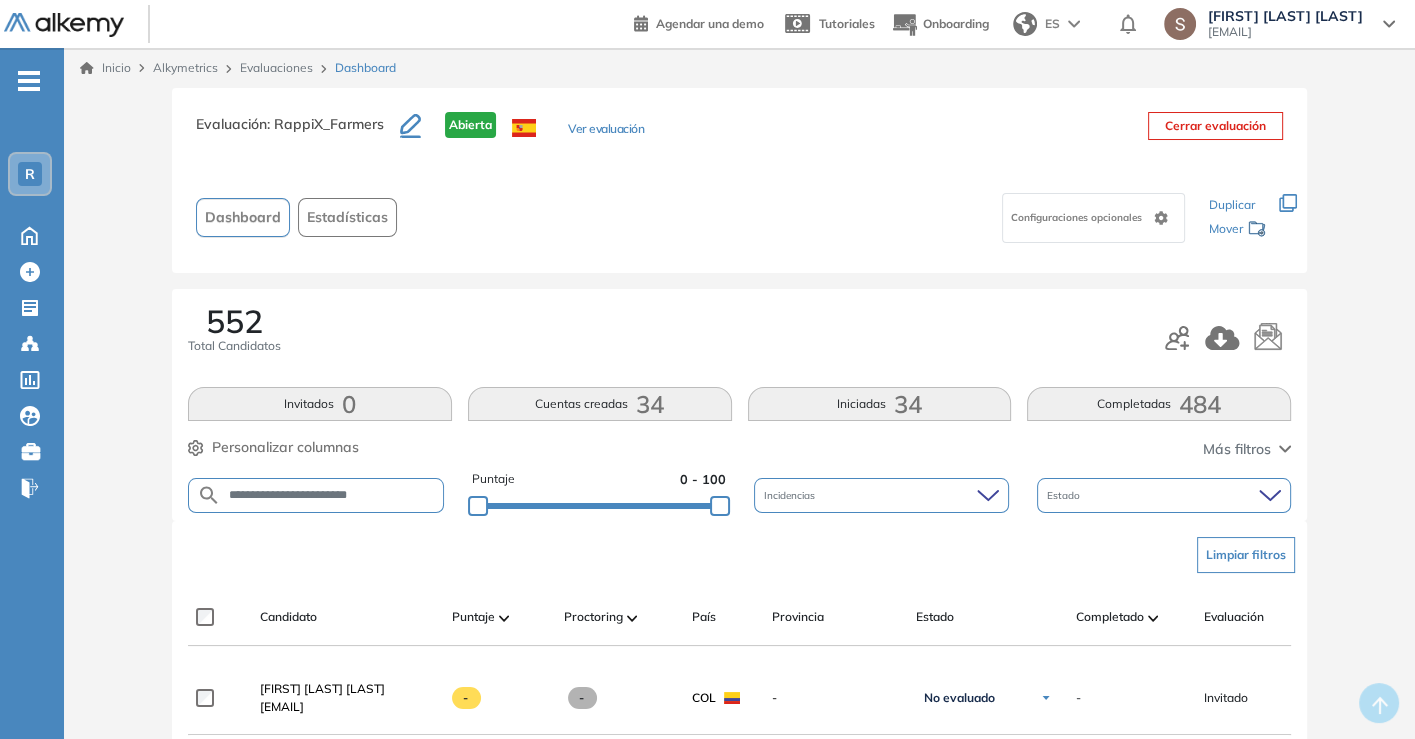 click on "**********" at bounding box center [332, 495] 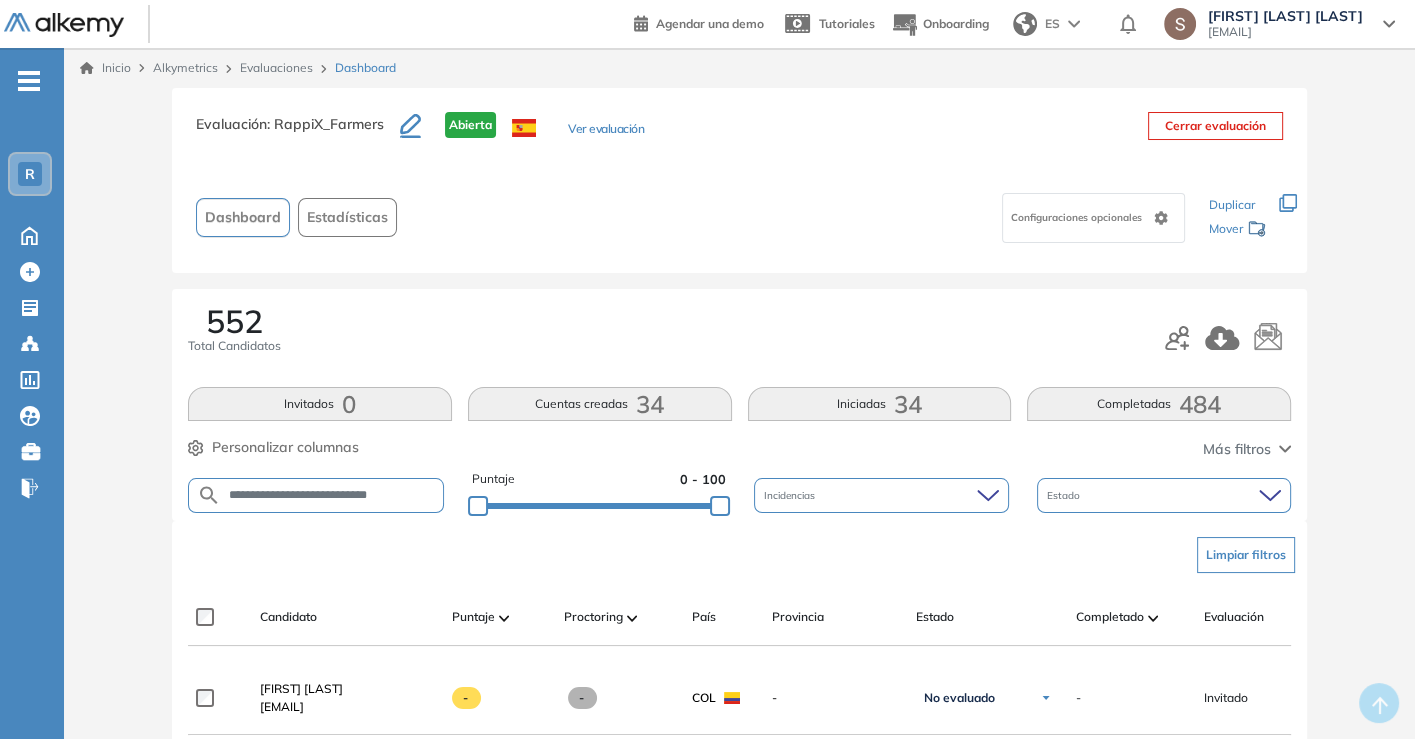 click on "**********" at bounding box center [332, 495] 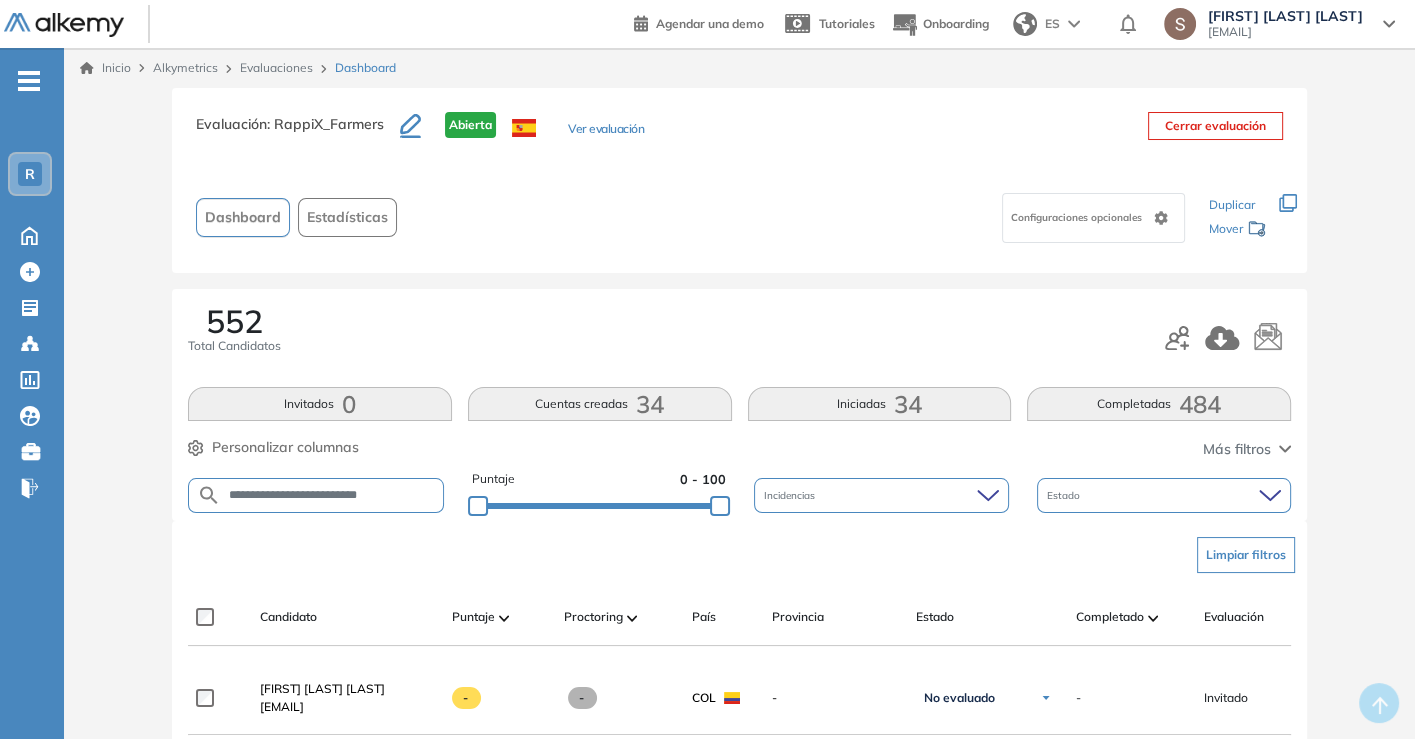 click on "**********" at bounding box center (332, 495) 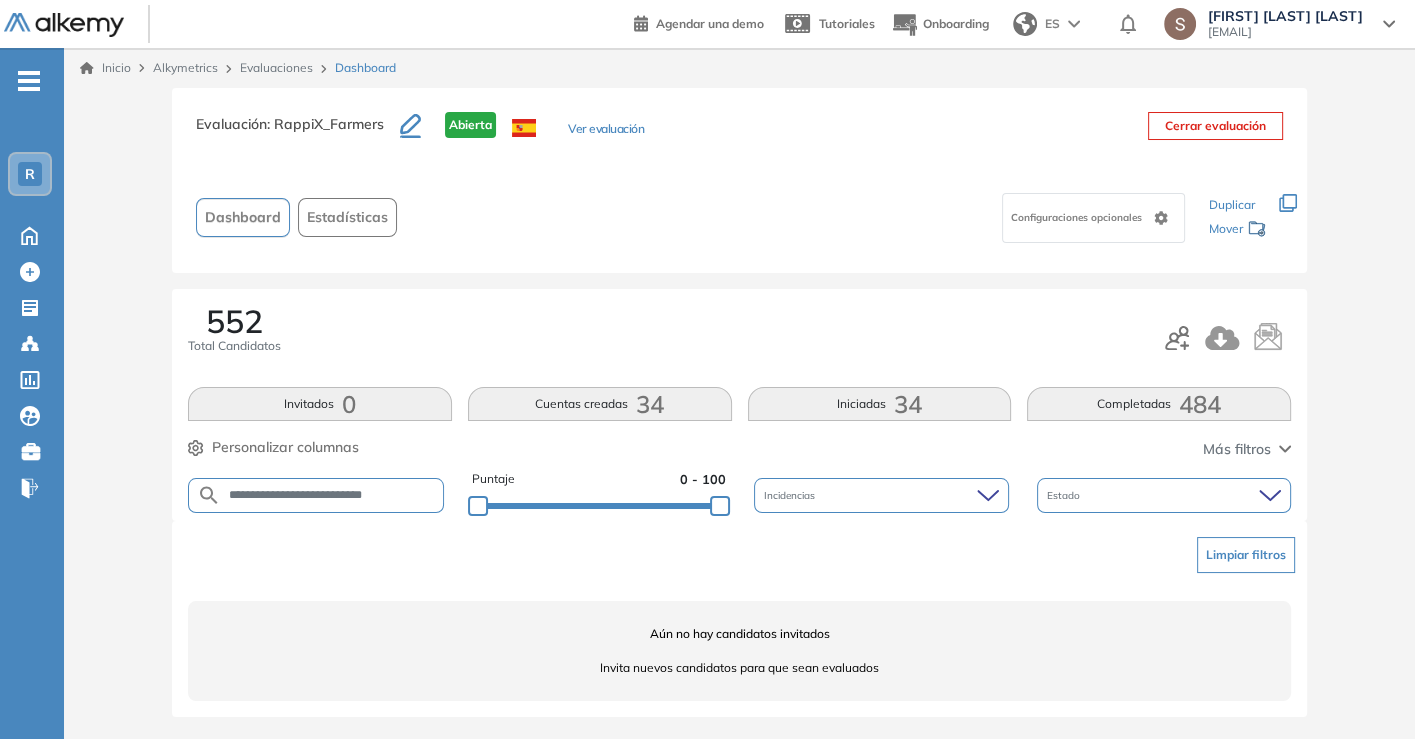 click on "**********" at bounding box center [332, 495] 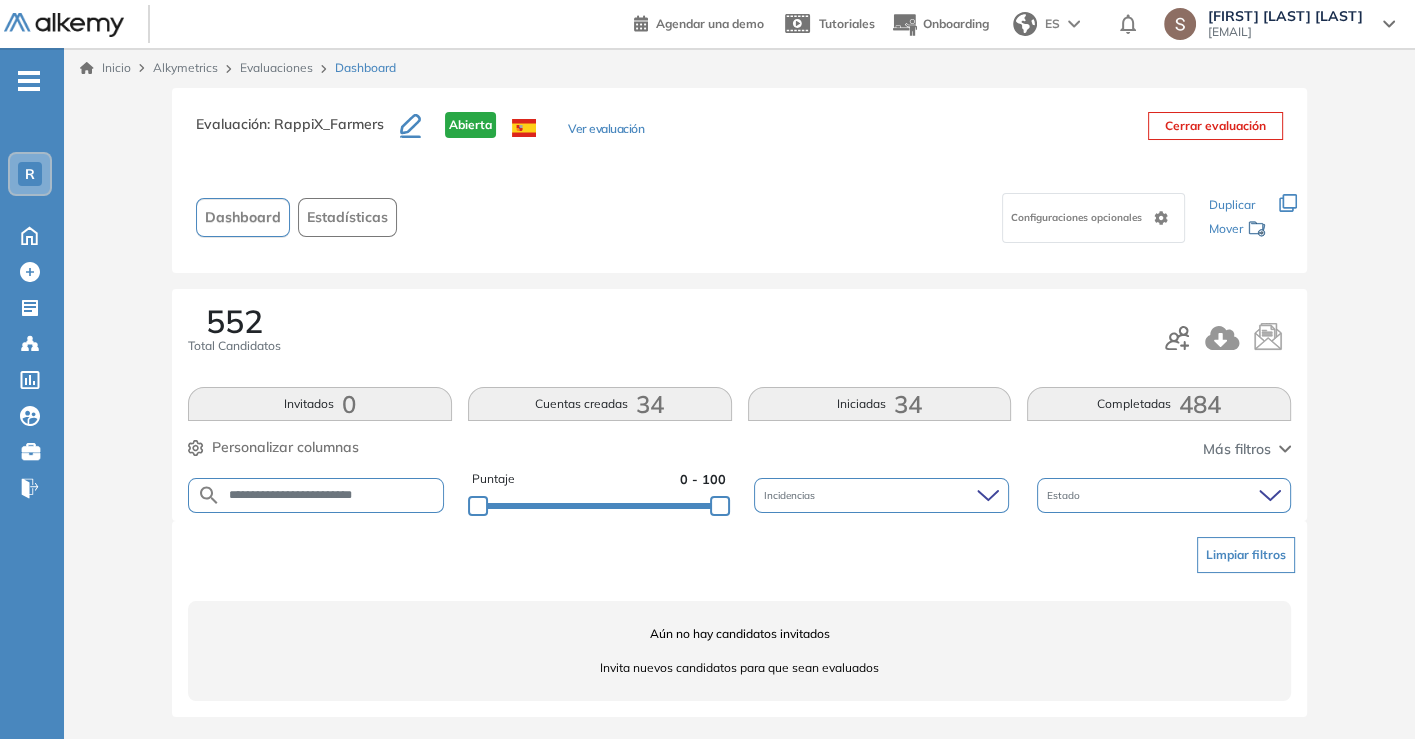 type on "**********" 